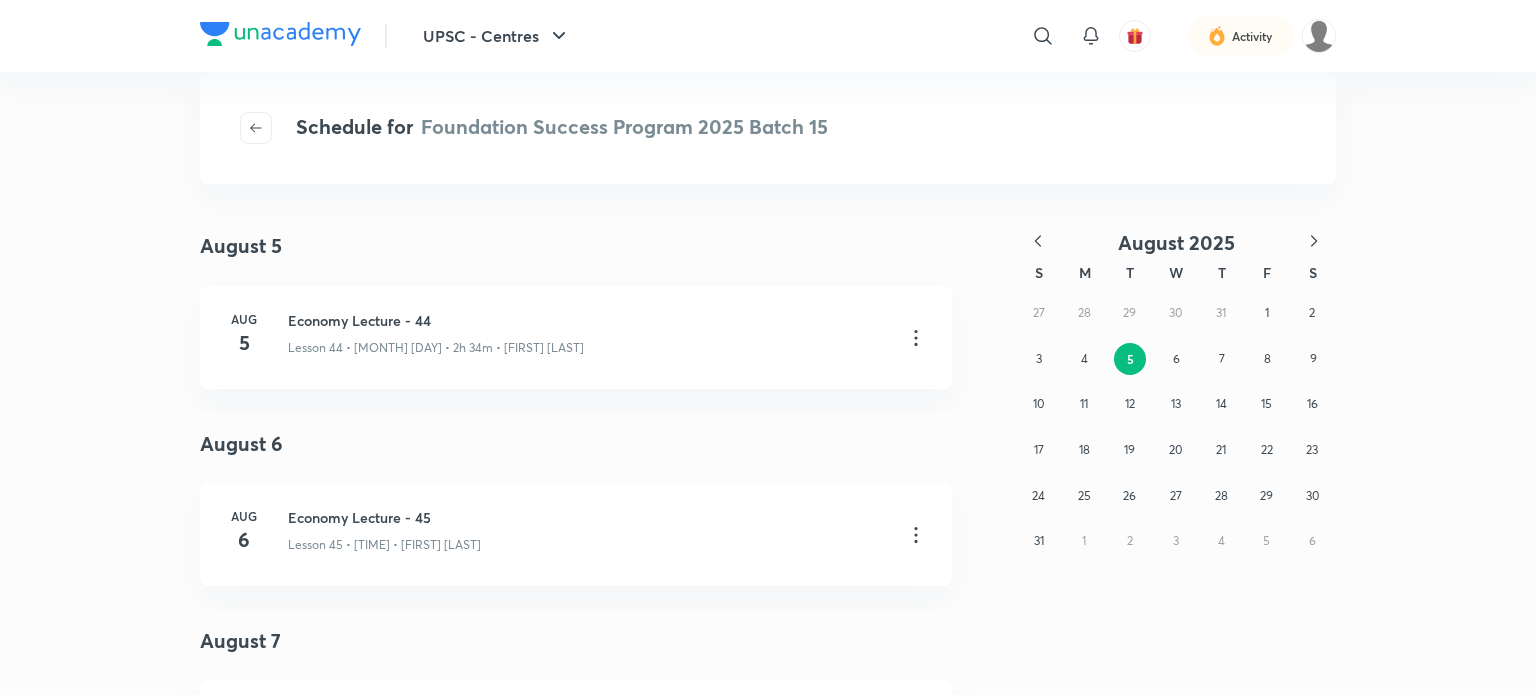 scroll, scrollTop: 0, scrollLeft: 0, axis: both 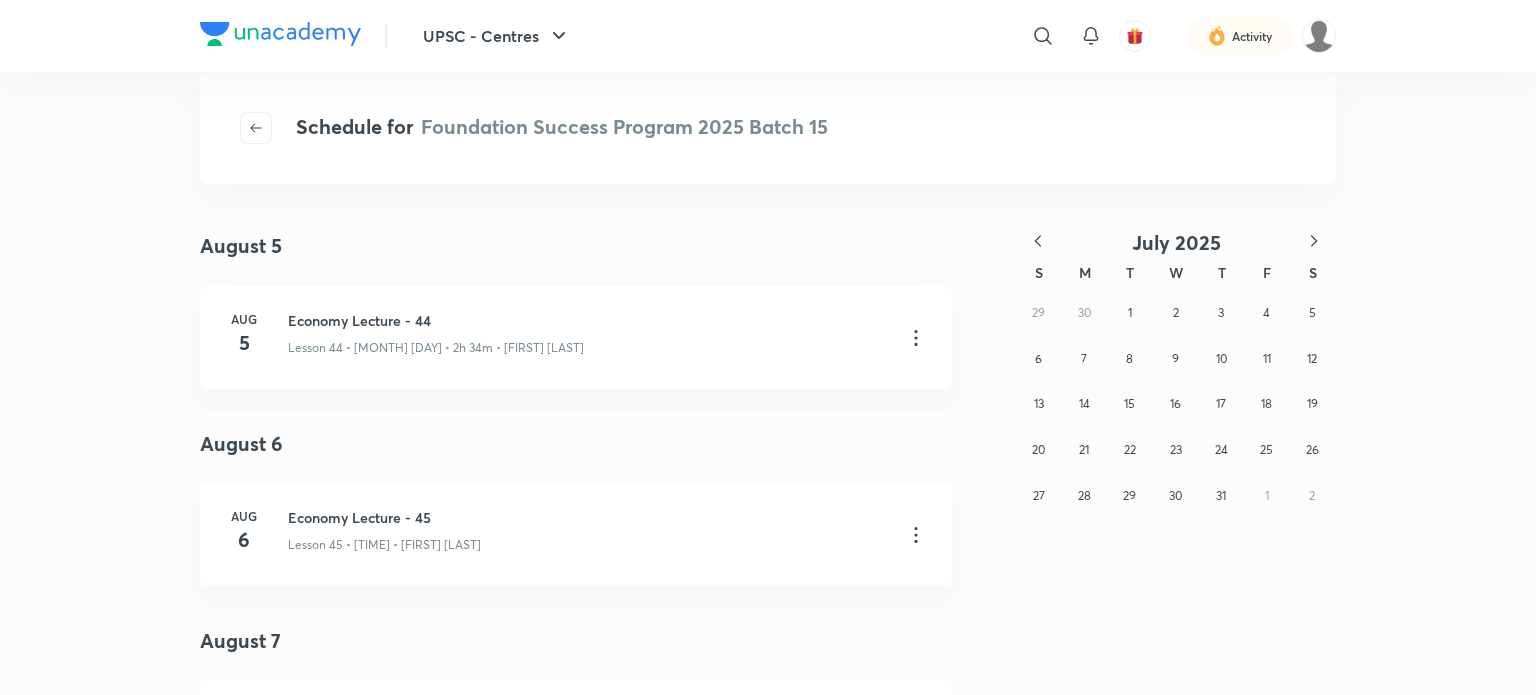 click 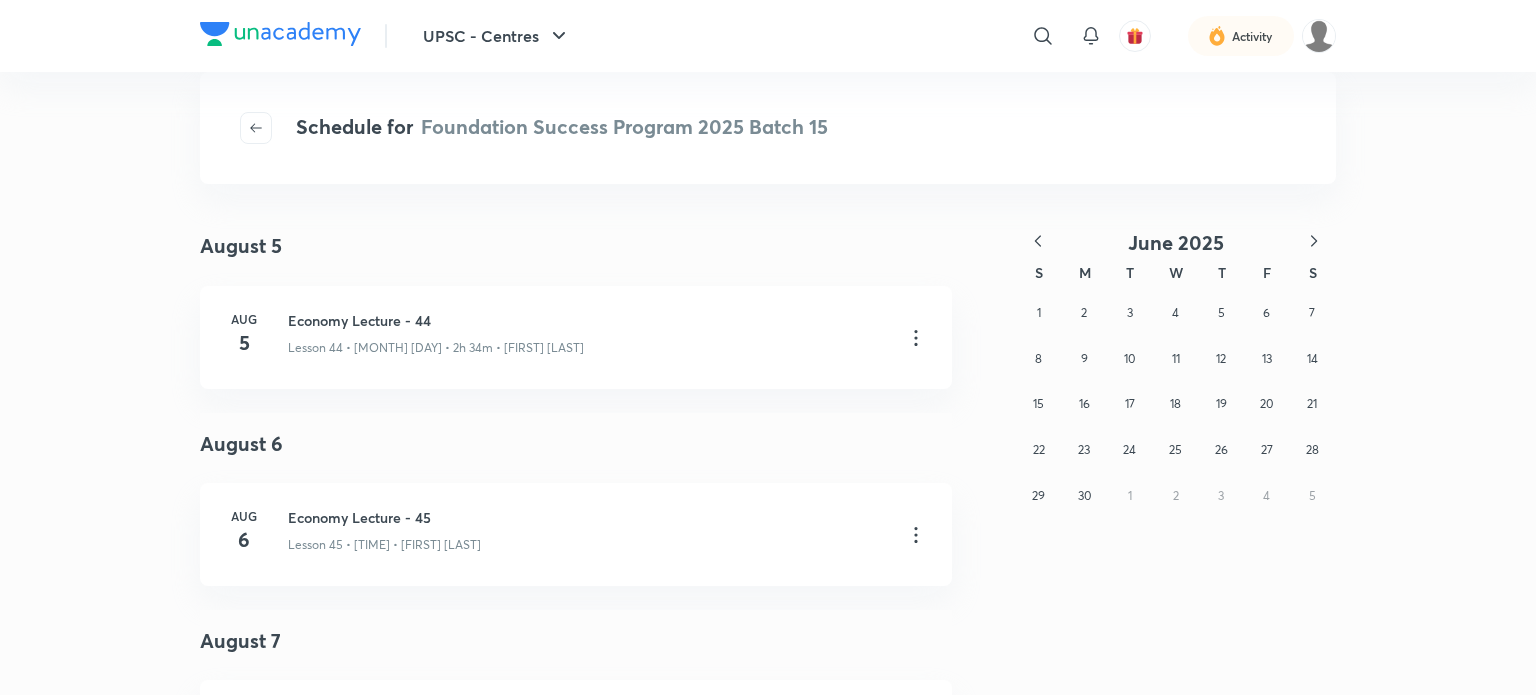 click 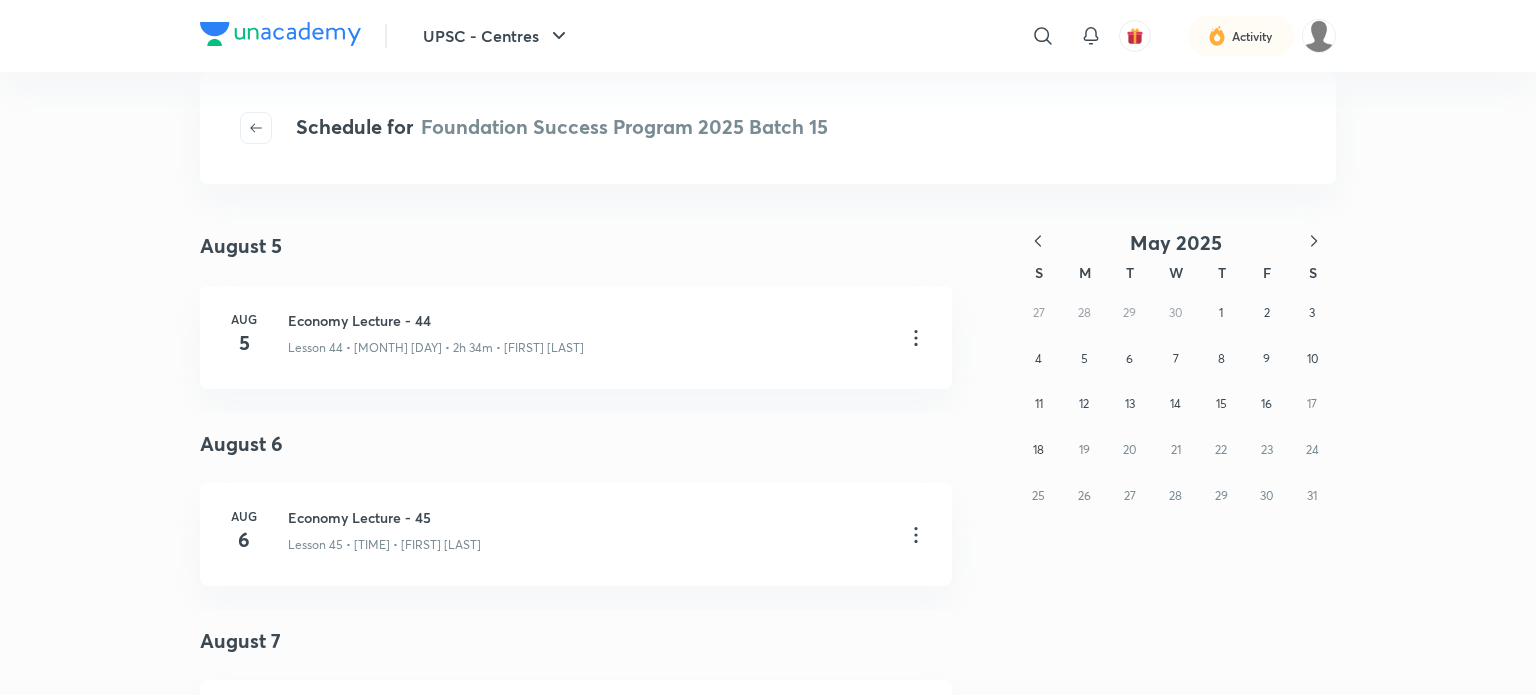 click 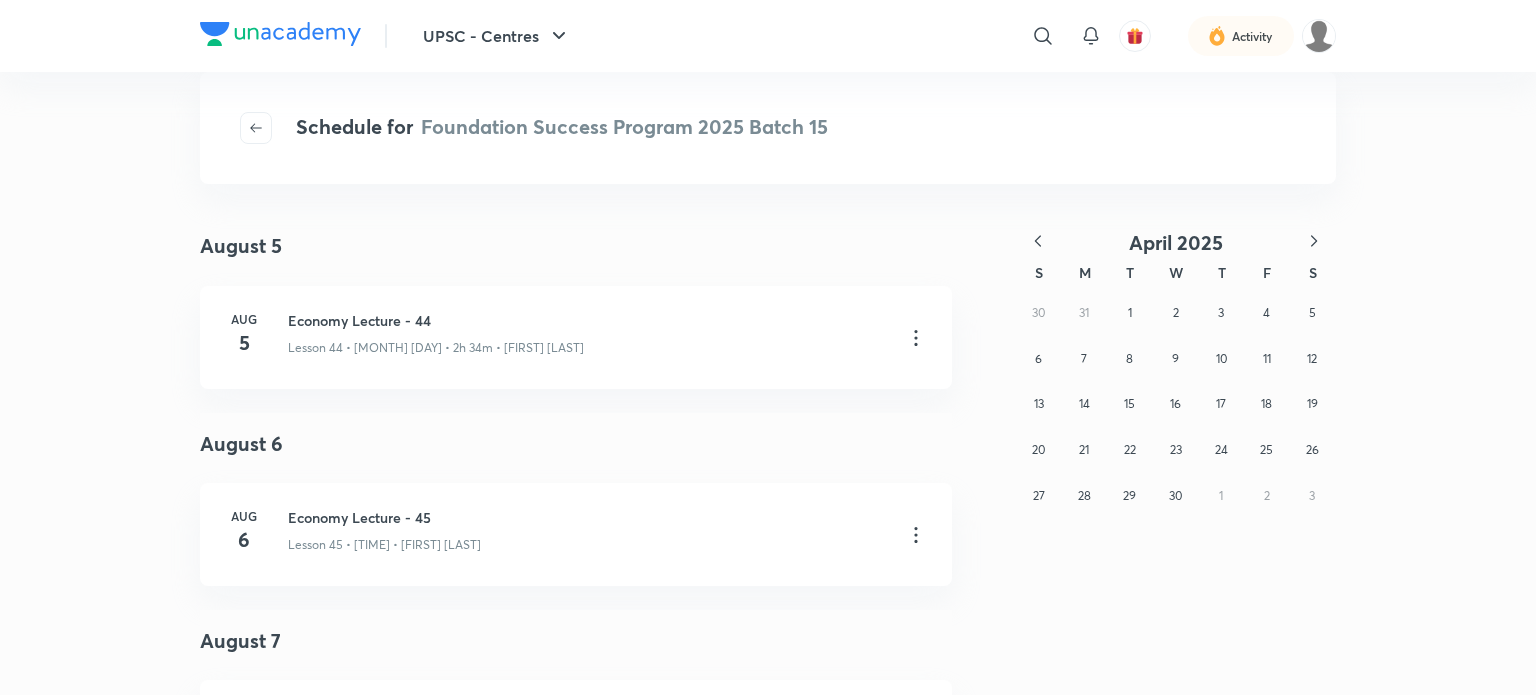 click 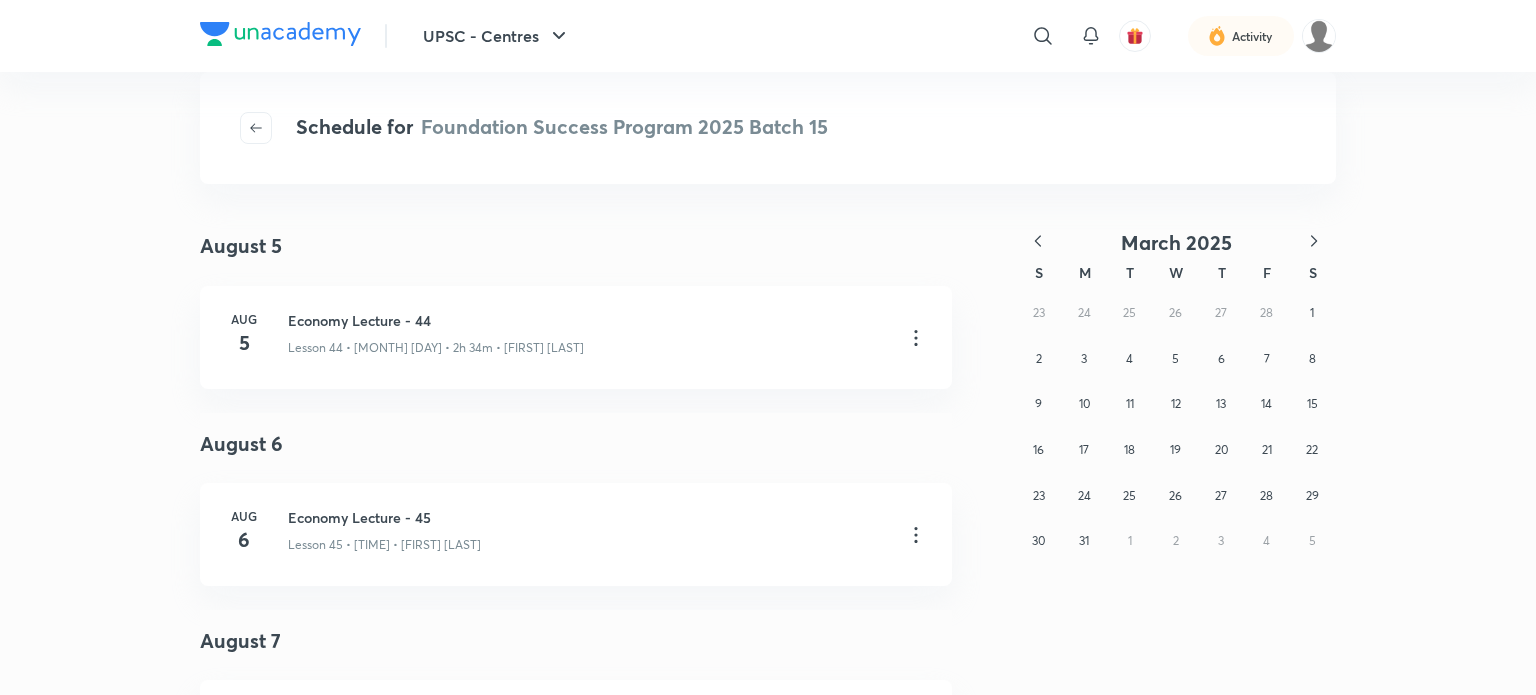 click 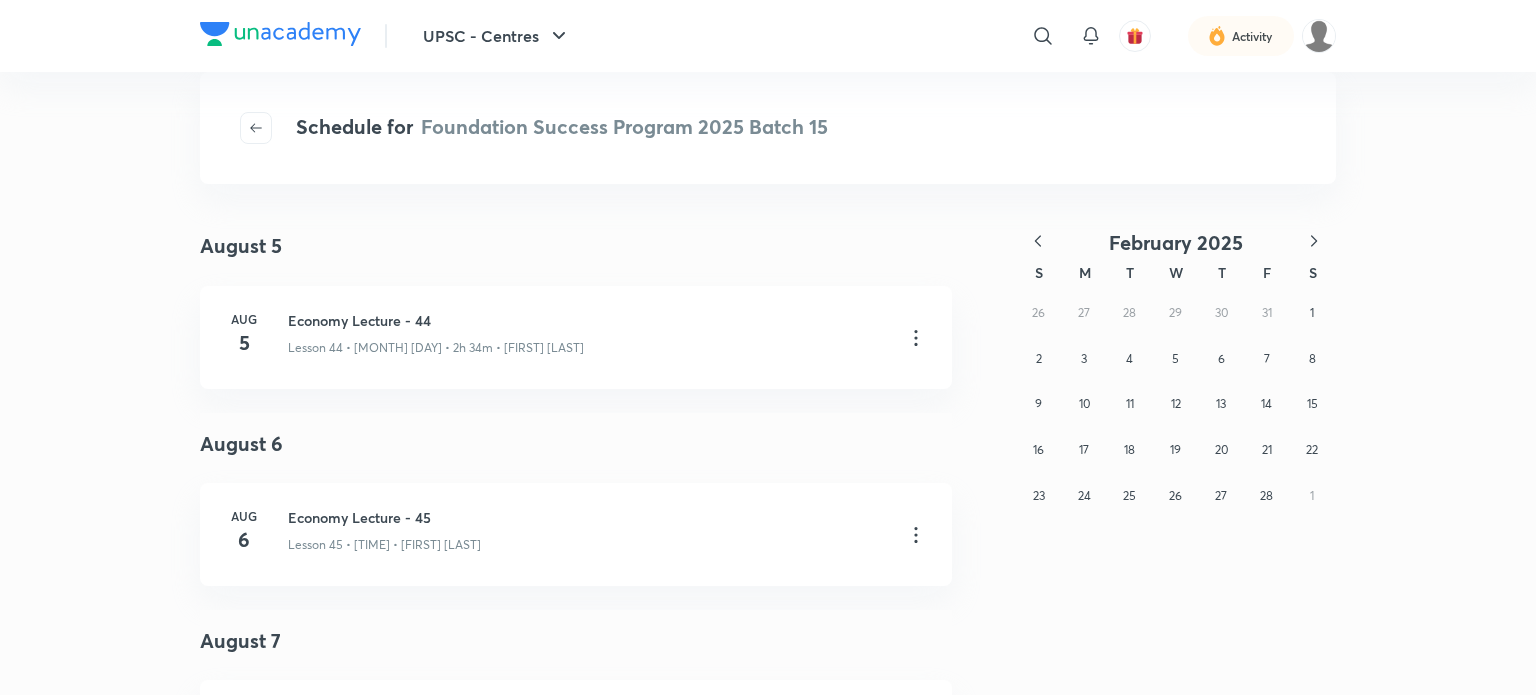 click 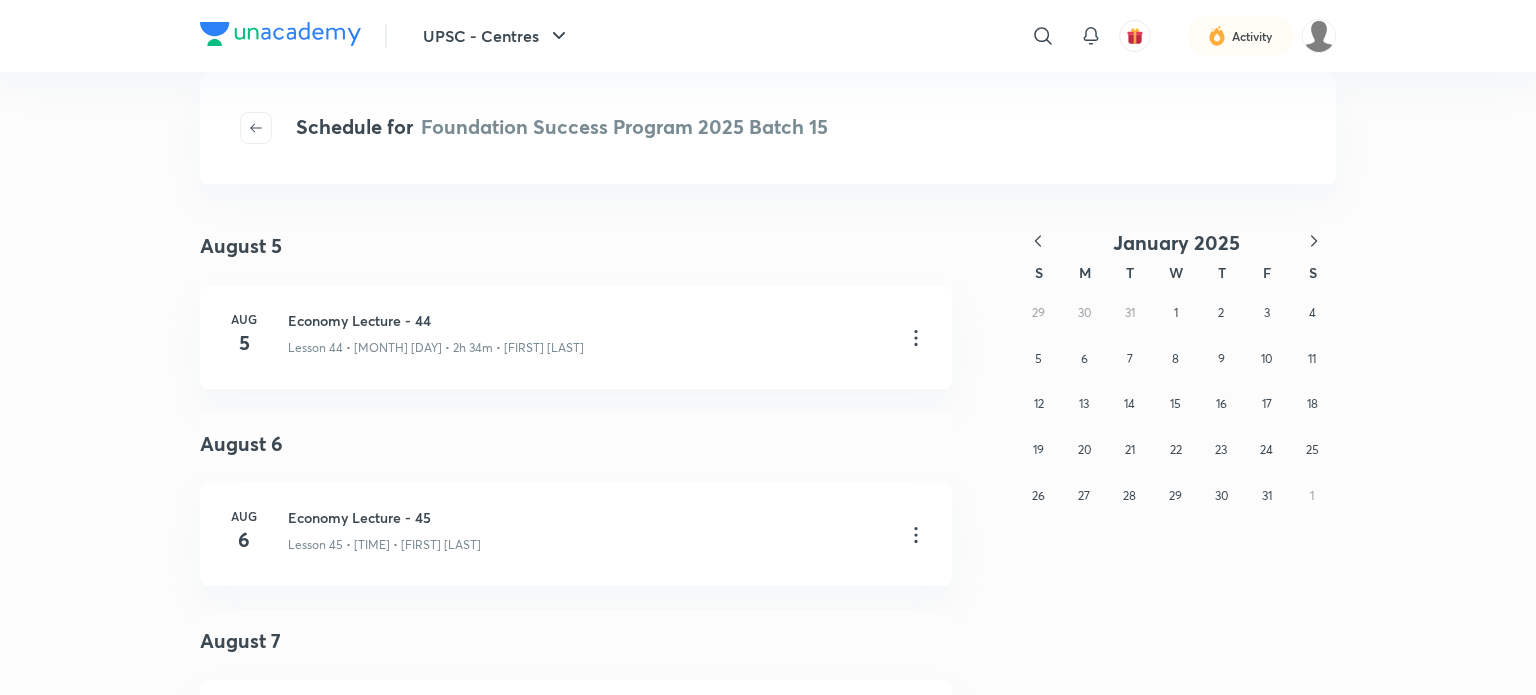 click 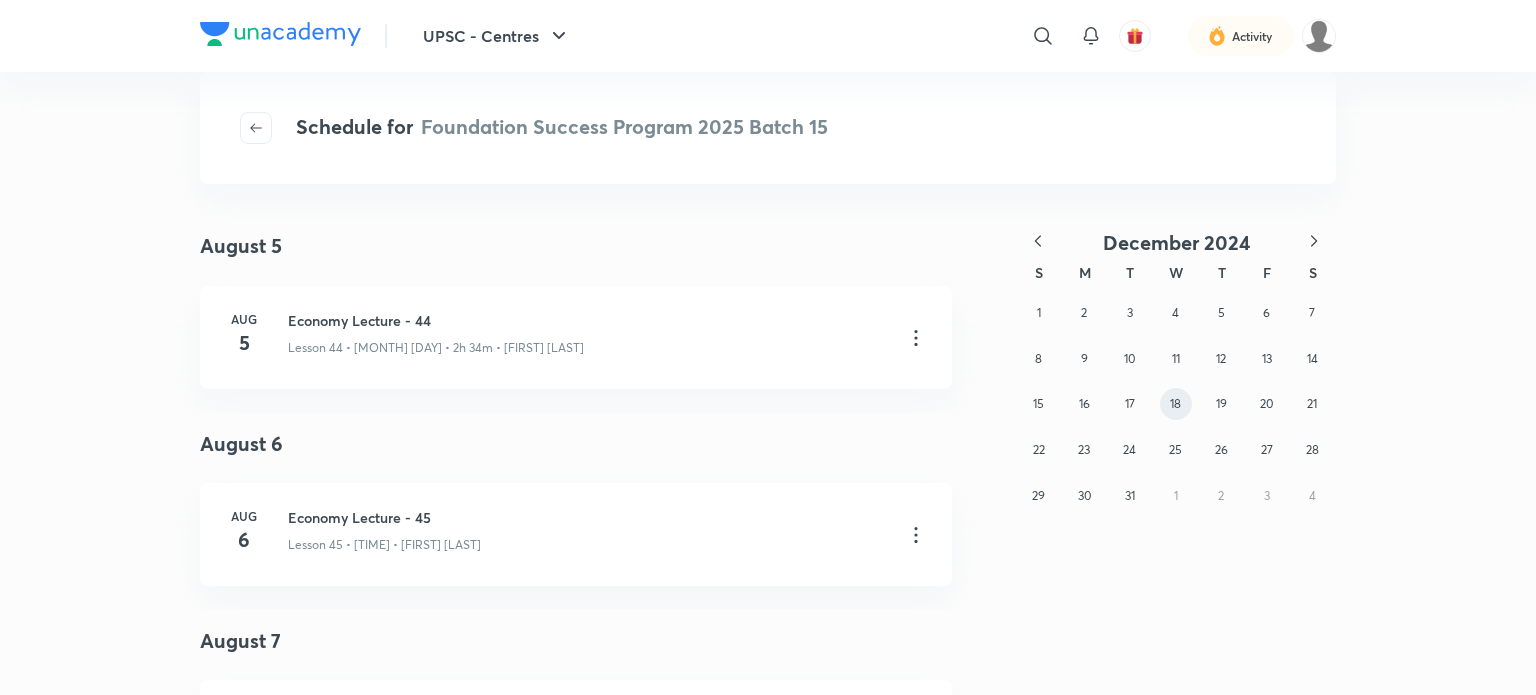 click on "18" at bounding box center (1175, 403) 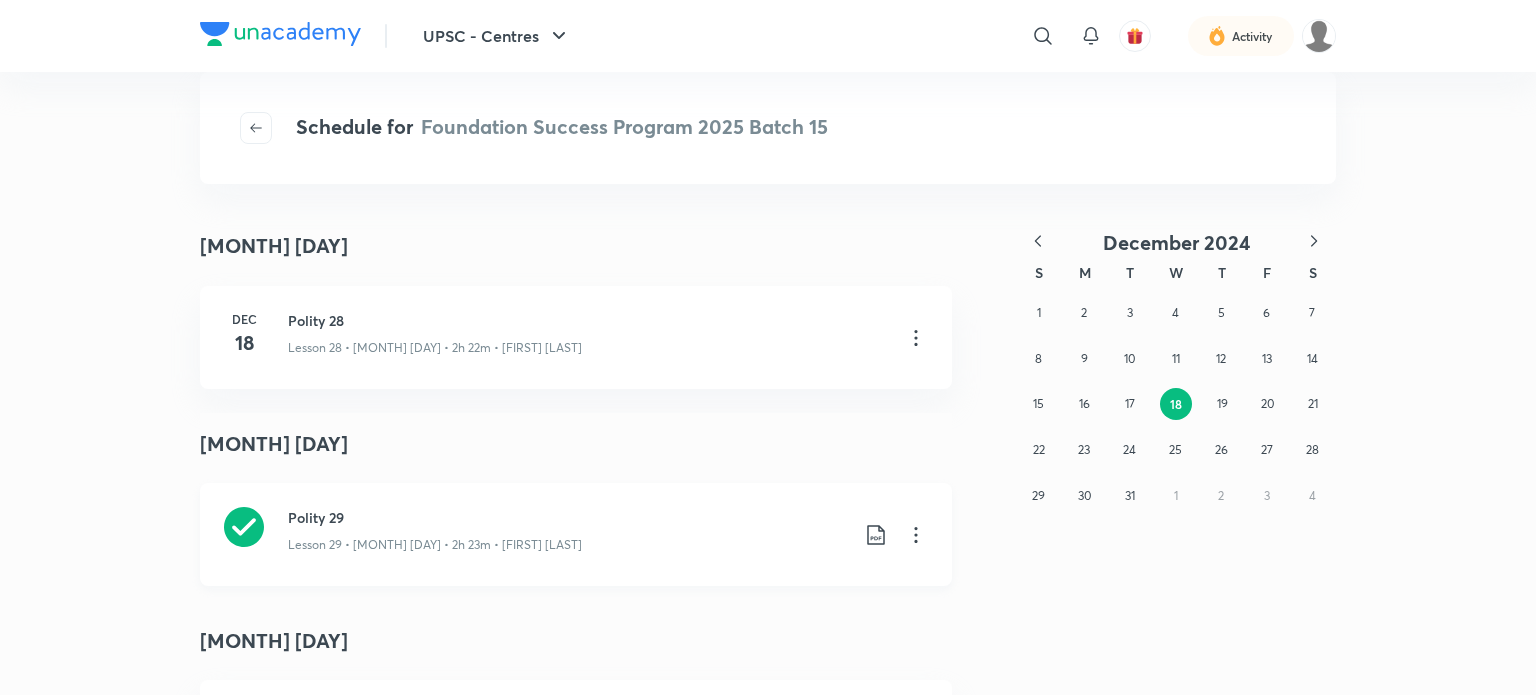 click on "Polity 29" at bounding box center [568, 517] 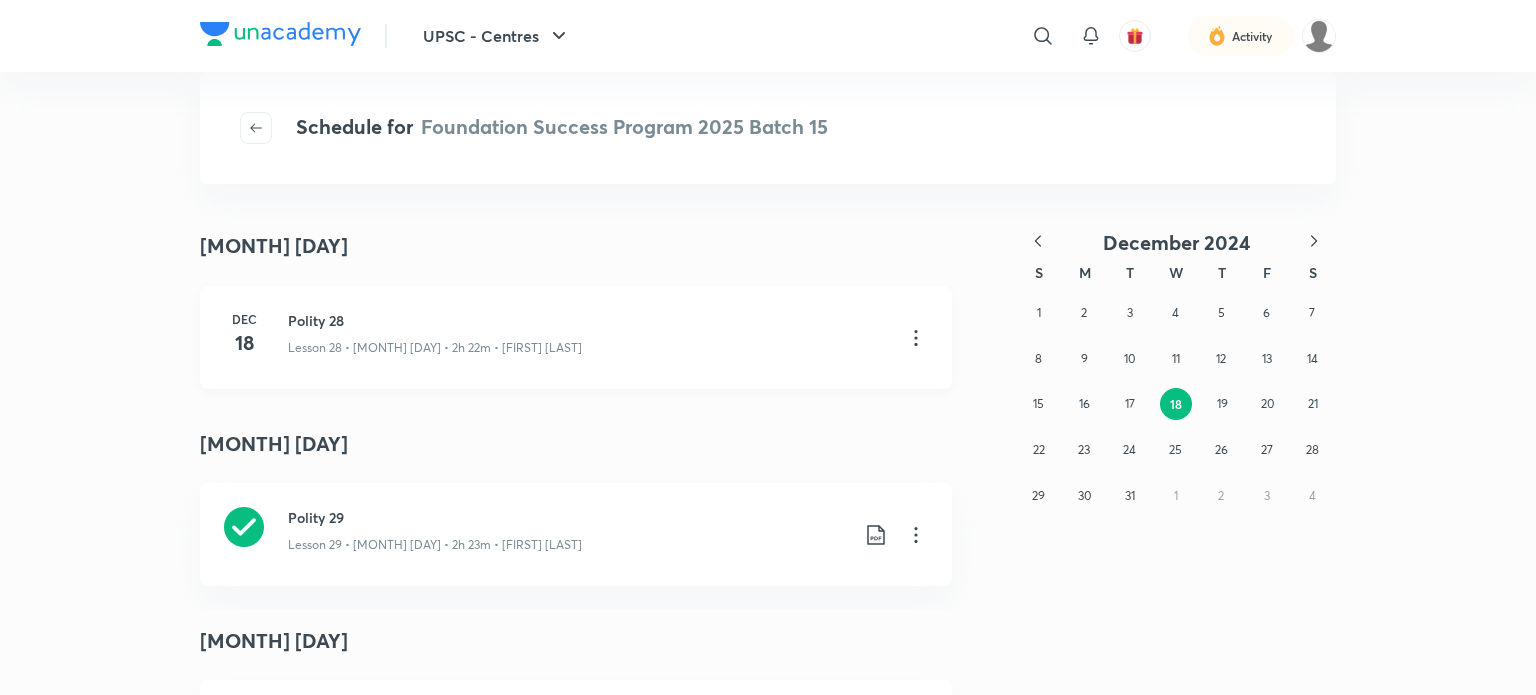 click on "Polity 28" at bounding box center [588, 320] 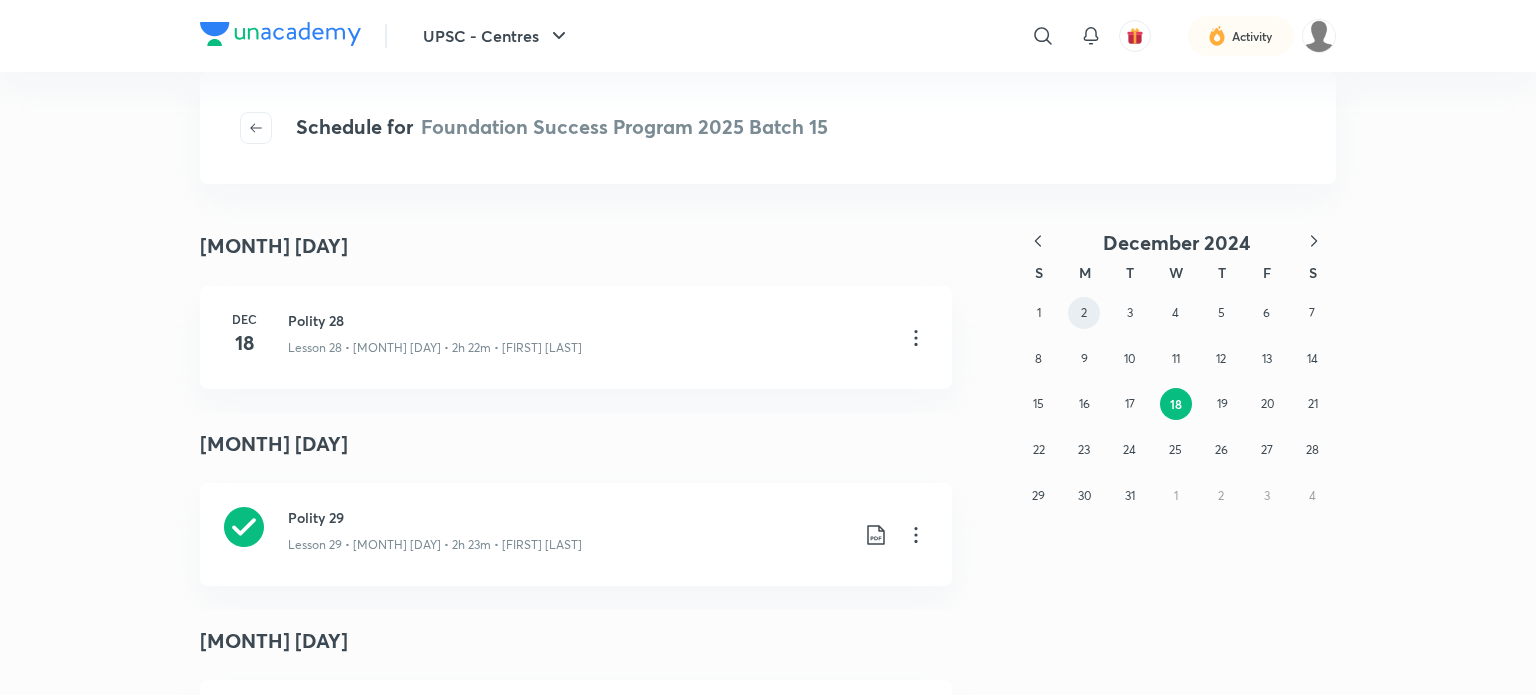 click on "2" at bounding box center (1084, 313) 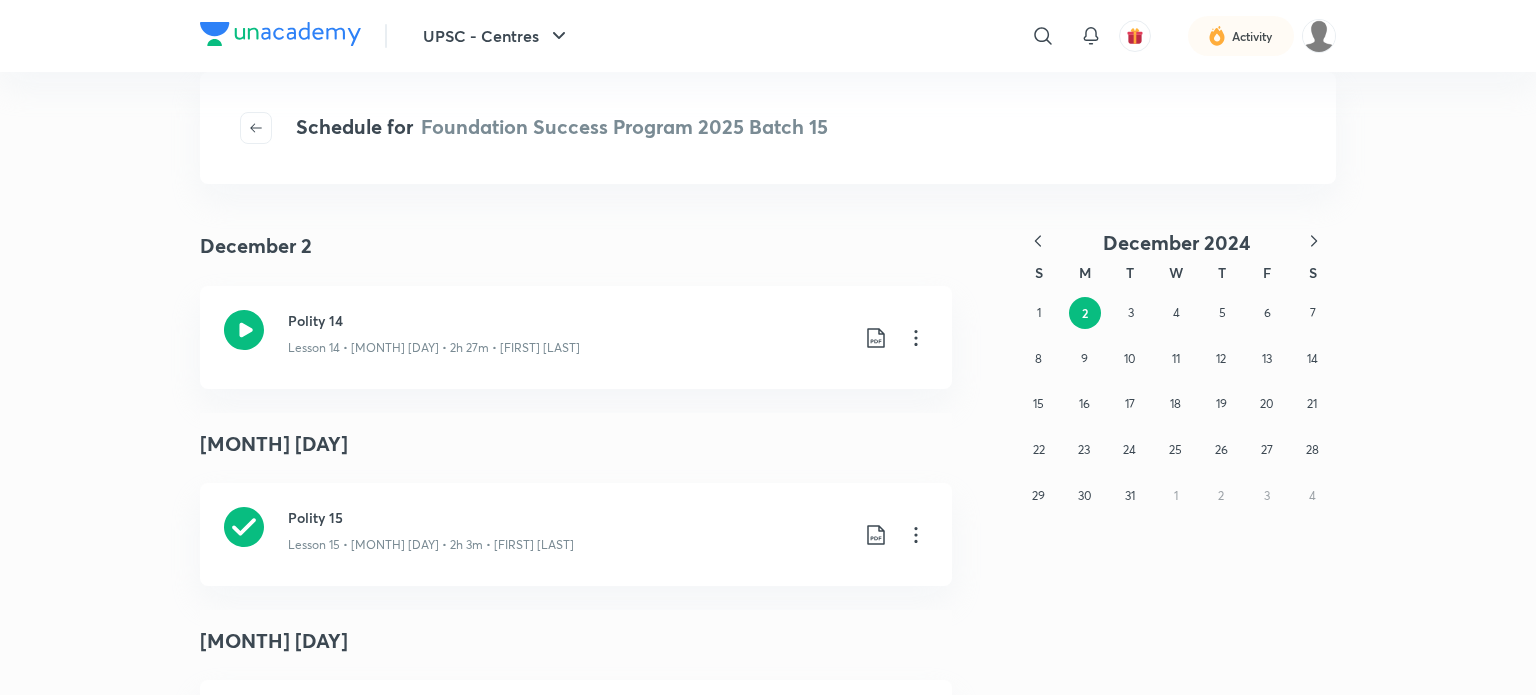 click 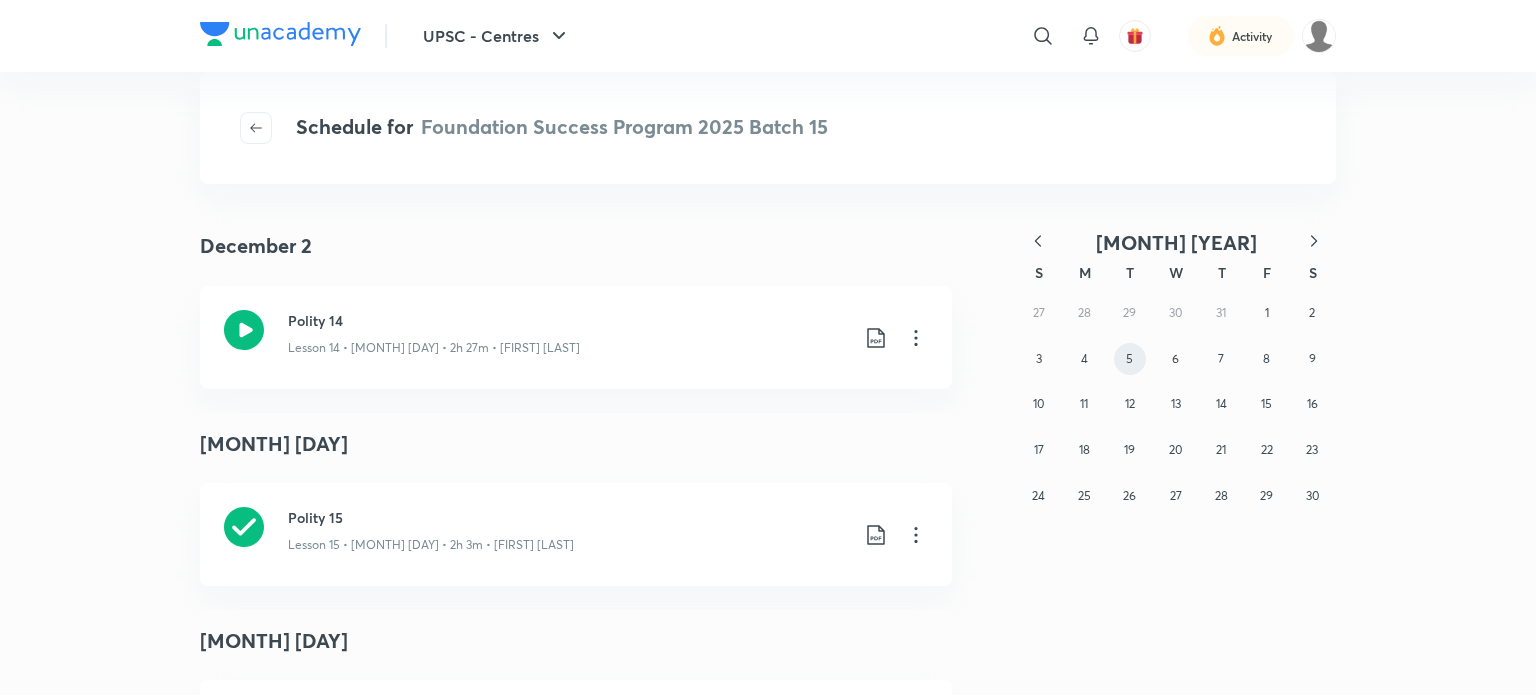 click on "5" at bounding box center (1130, 359) 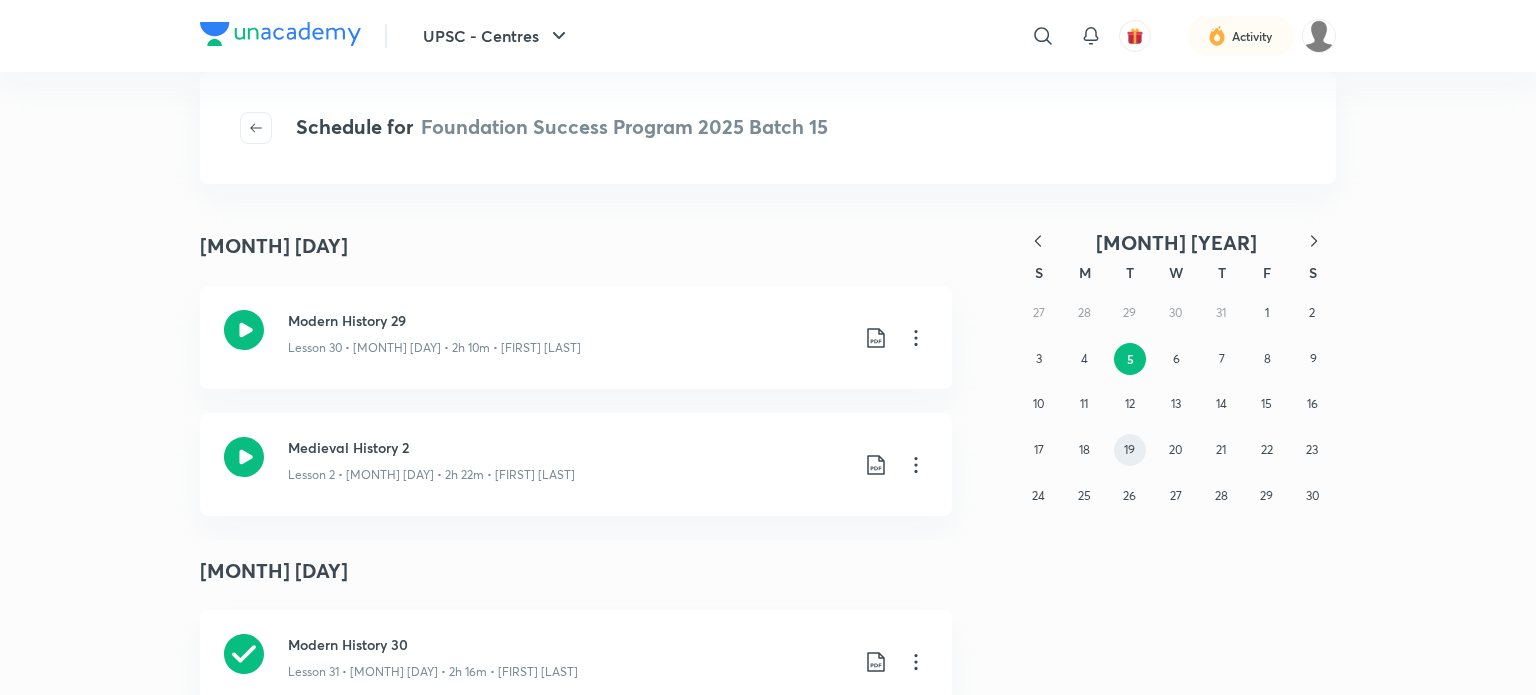 click on "19" at bounding box center [1129, 449] 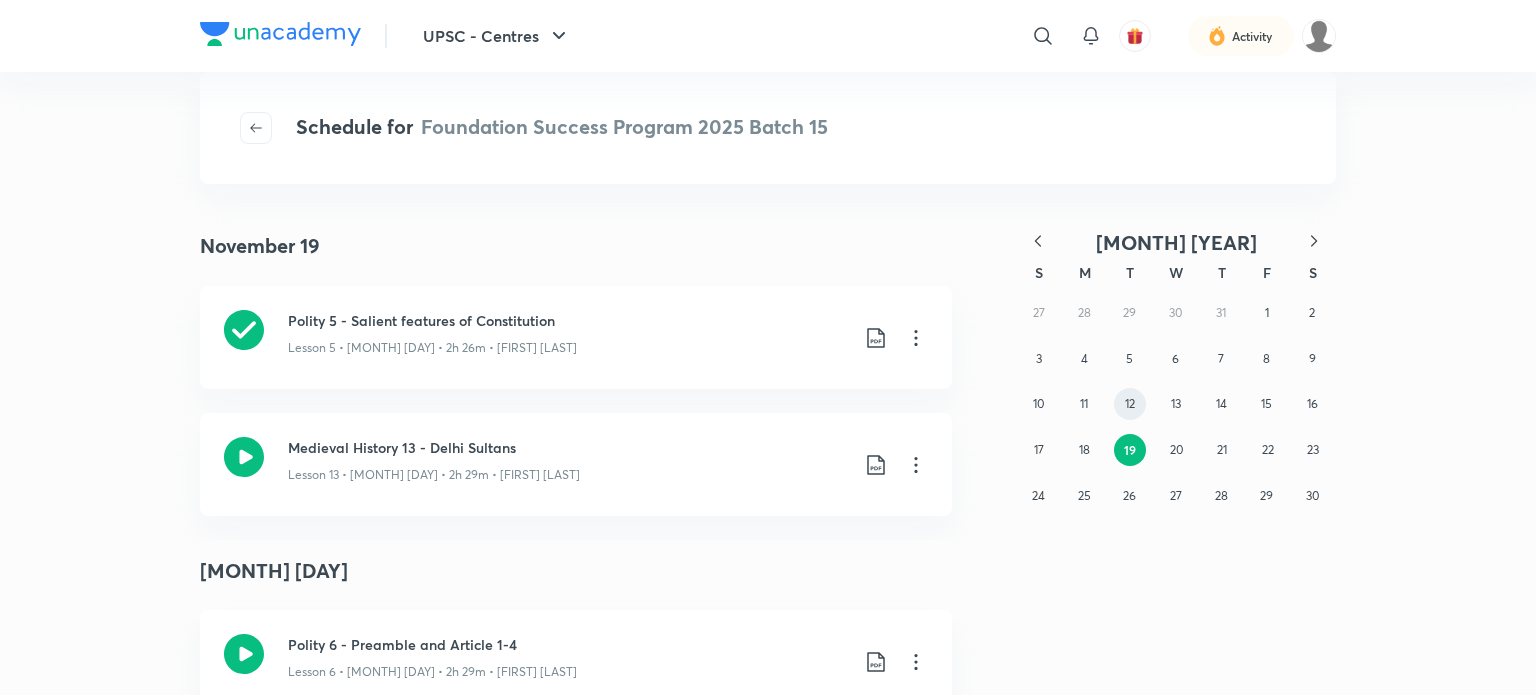 click on "12" at bounding box center (1130, 404) 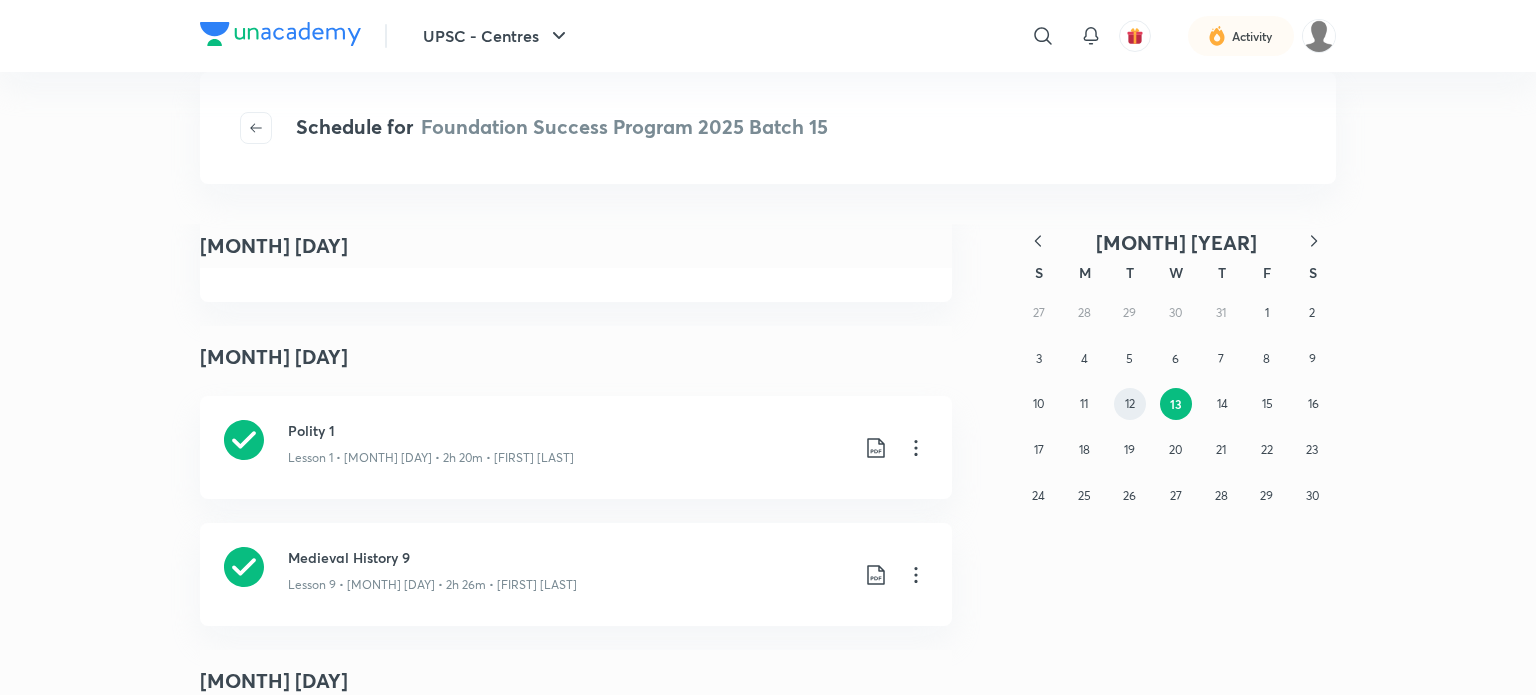 scroll, scrollTop: 288, scrollLeft: 0, axis: vertical 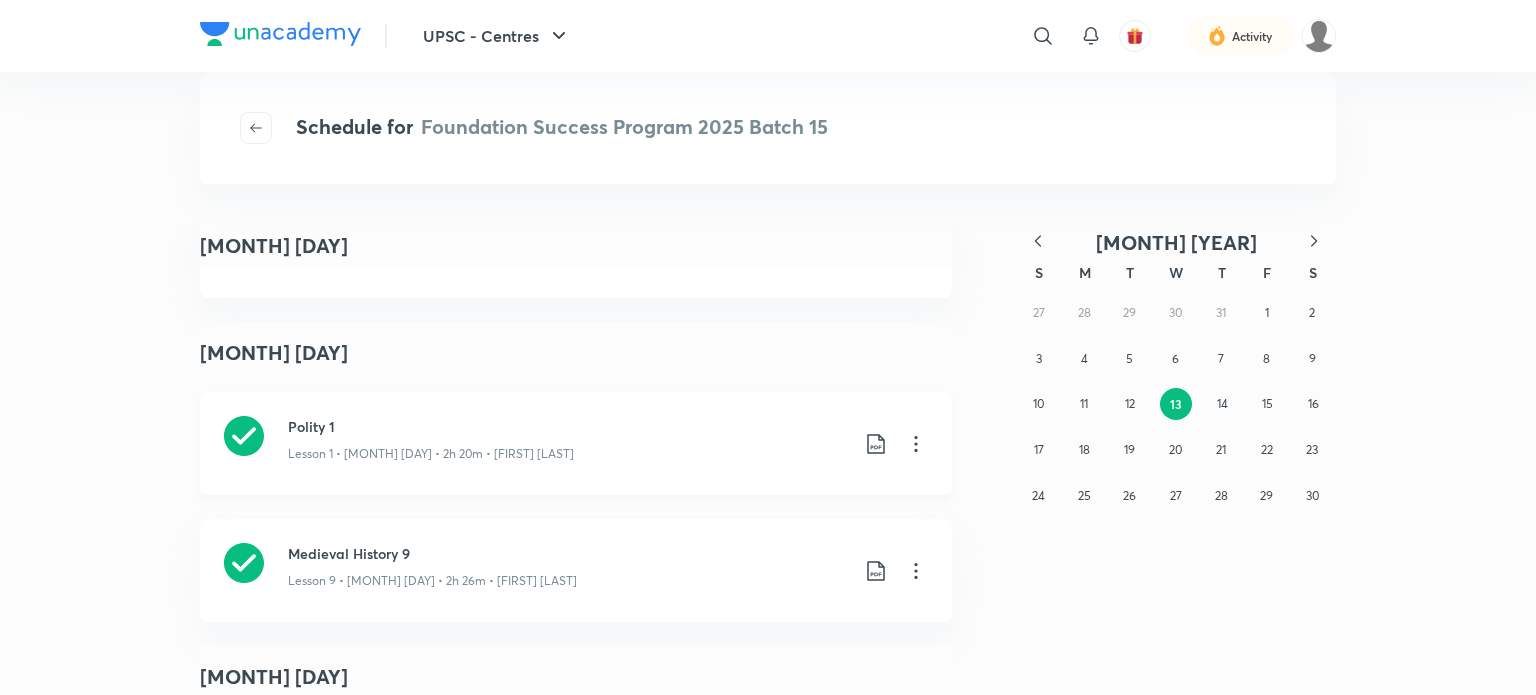 click on "Lesson 1 • [MONTH] [DAY] • 2h 20m • [FIRST] [LAST]" at bounding box center [431, 454] 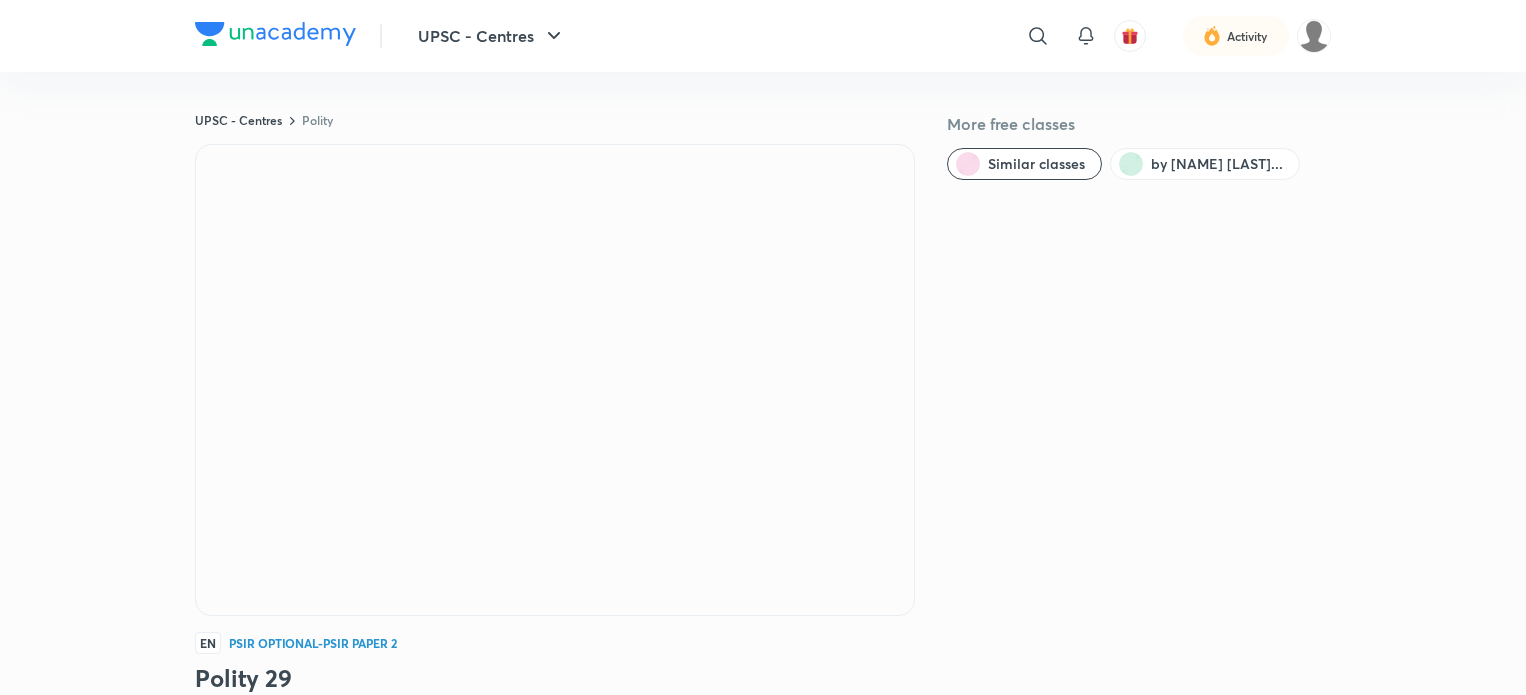 scroll, scrollTop: 650, scrollLeft: 0, axis: vertical 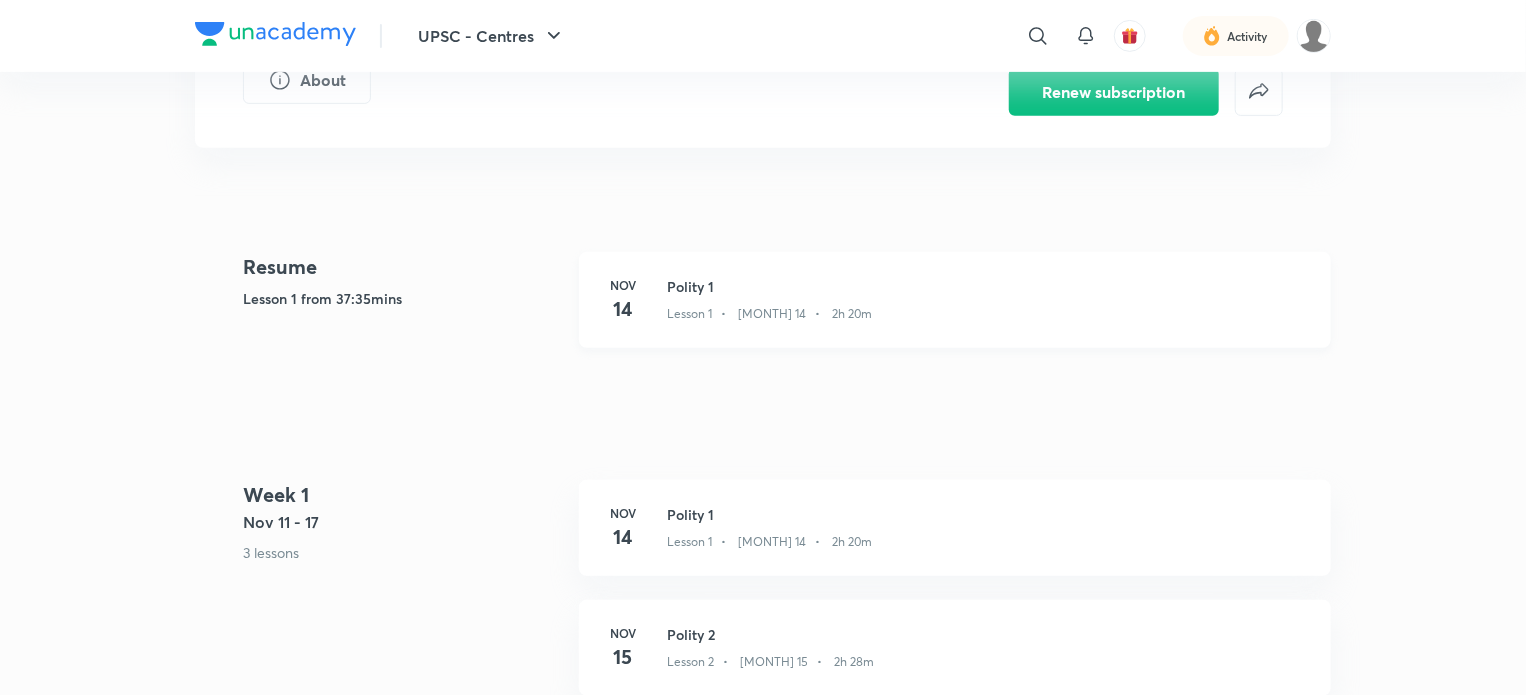 click on "Lesson 1   •    [MONTH] 14   •    2h 20m" at bounding box center [987, 310] 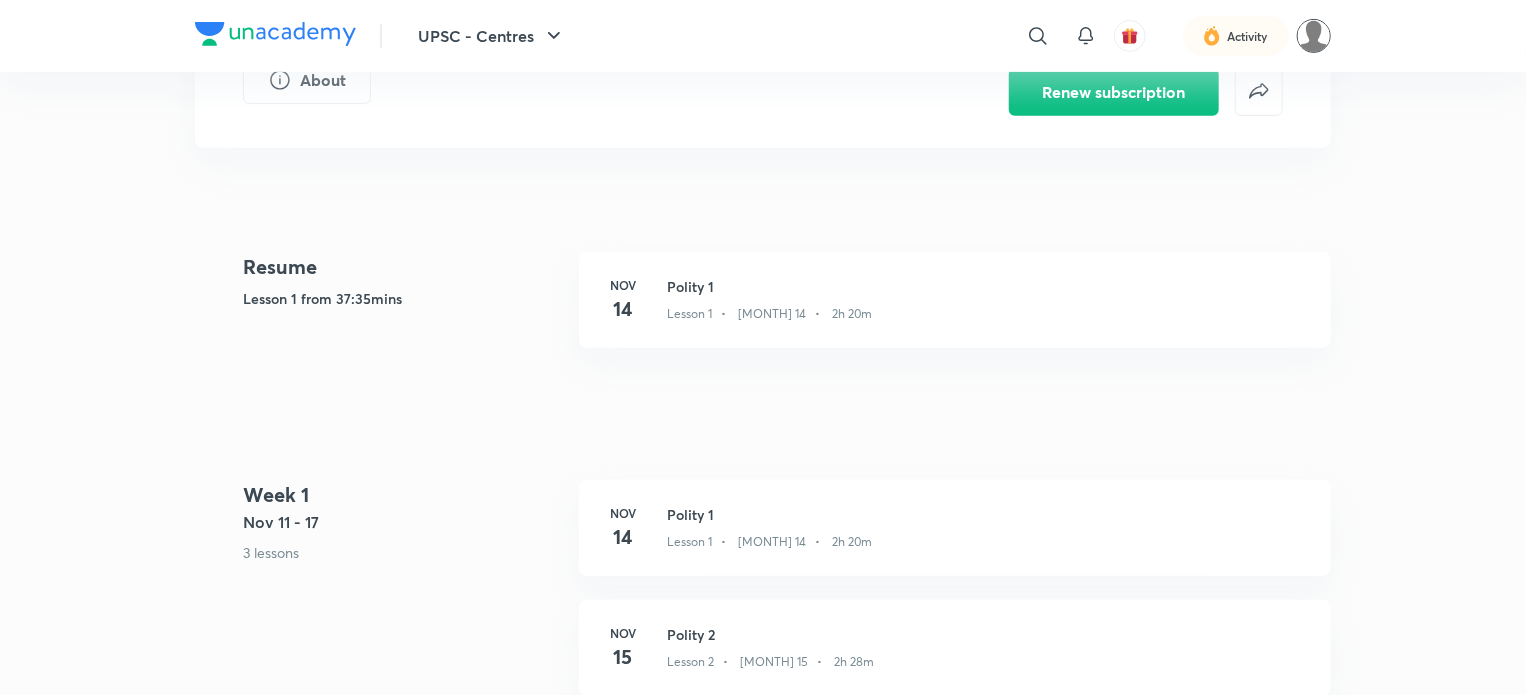click at bounding box center (1314, 36) 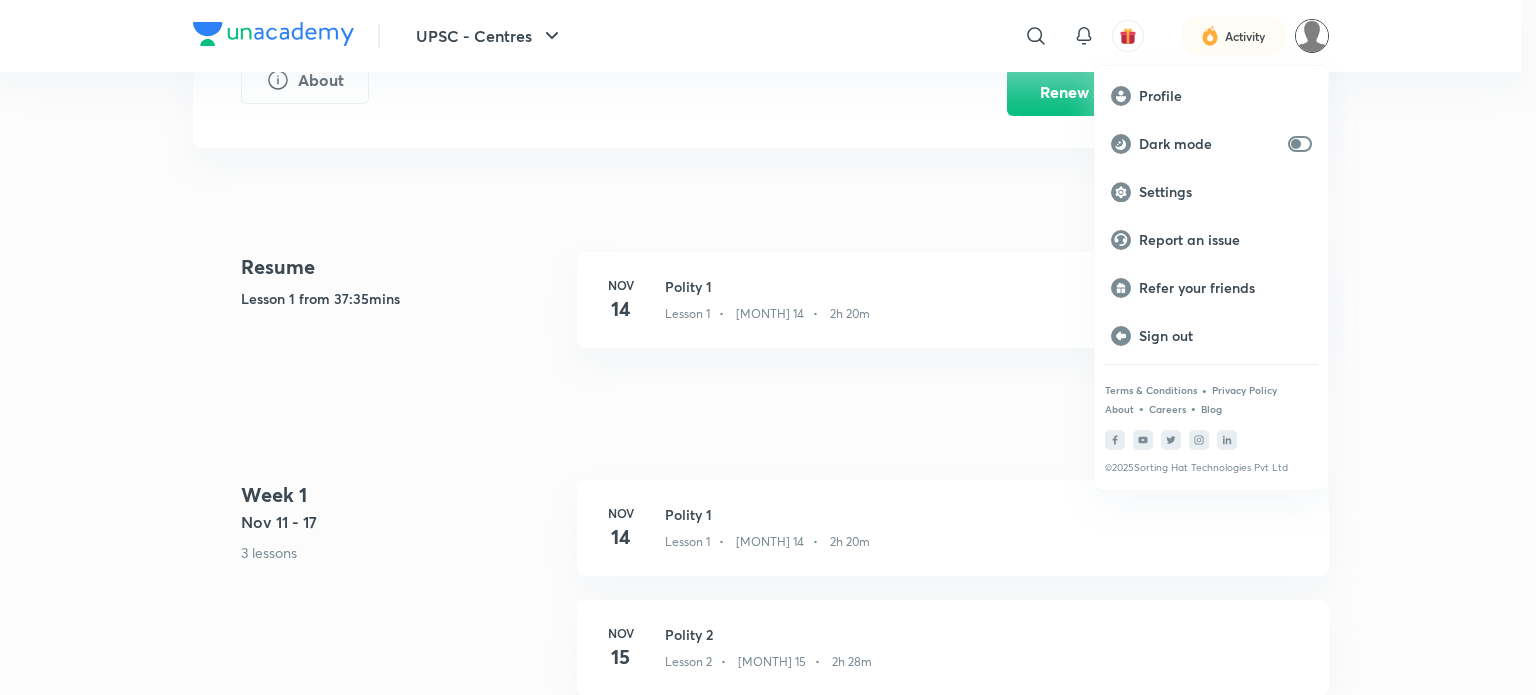 click at bounding box center [768, 347] 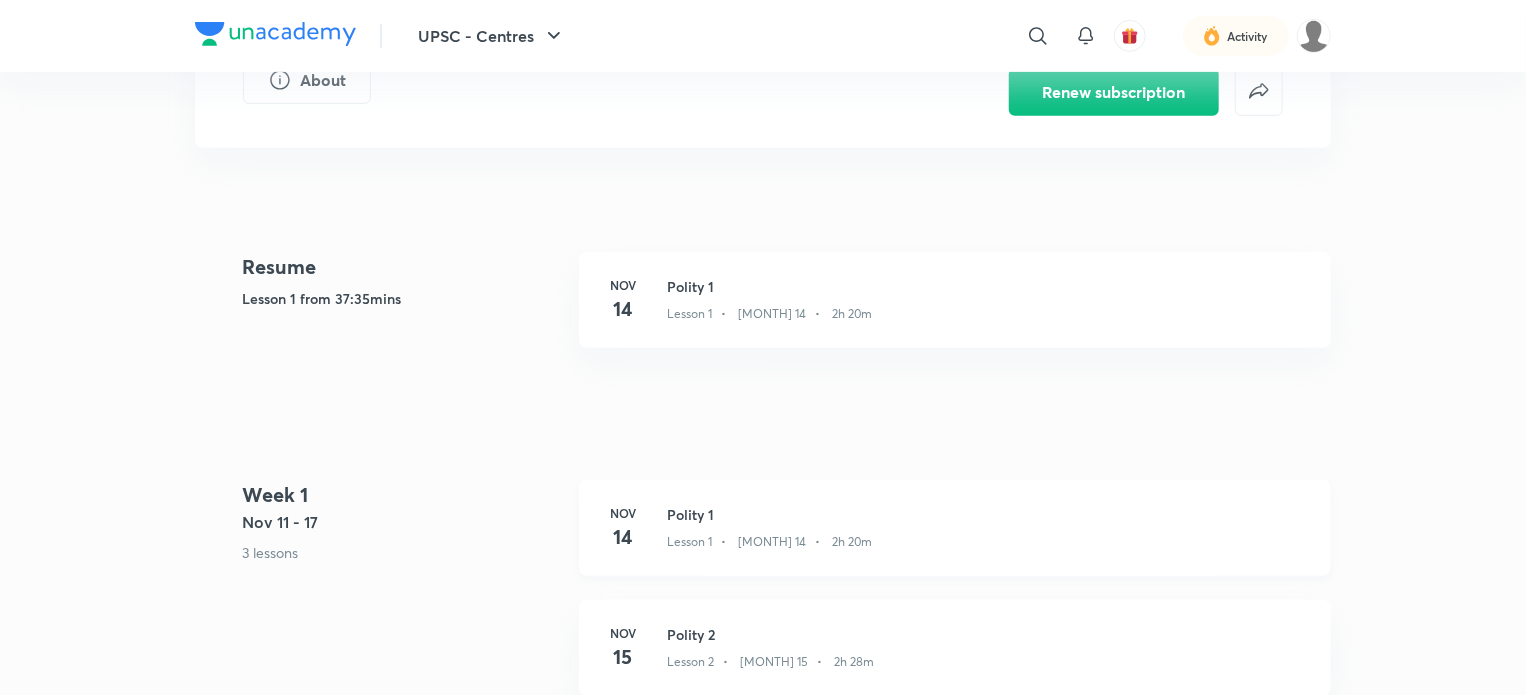 click on "14" at bounding box center [623, 537] 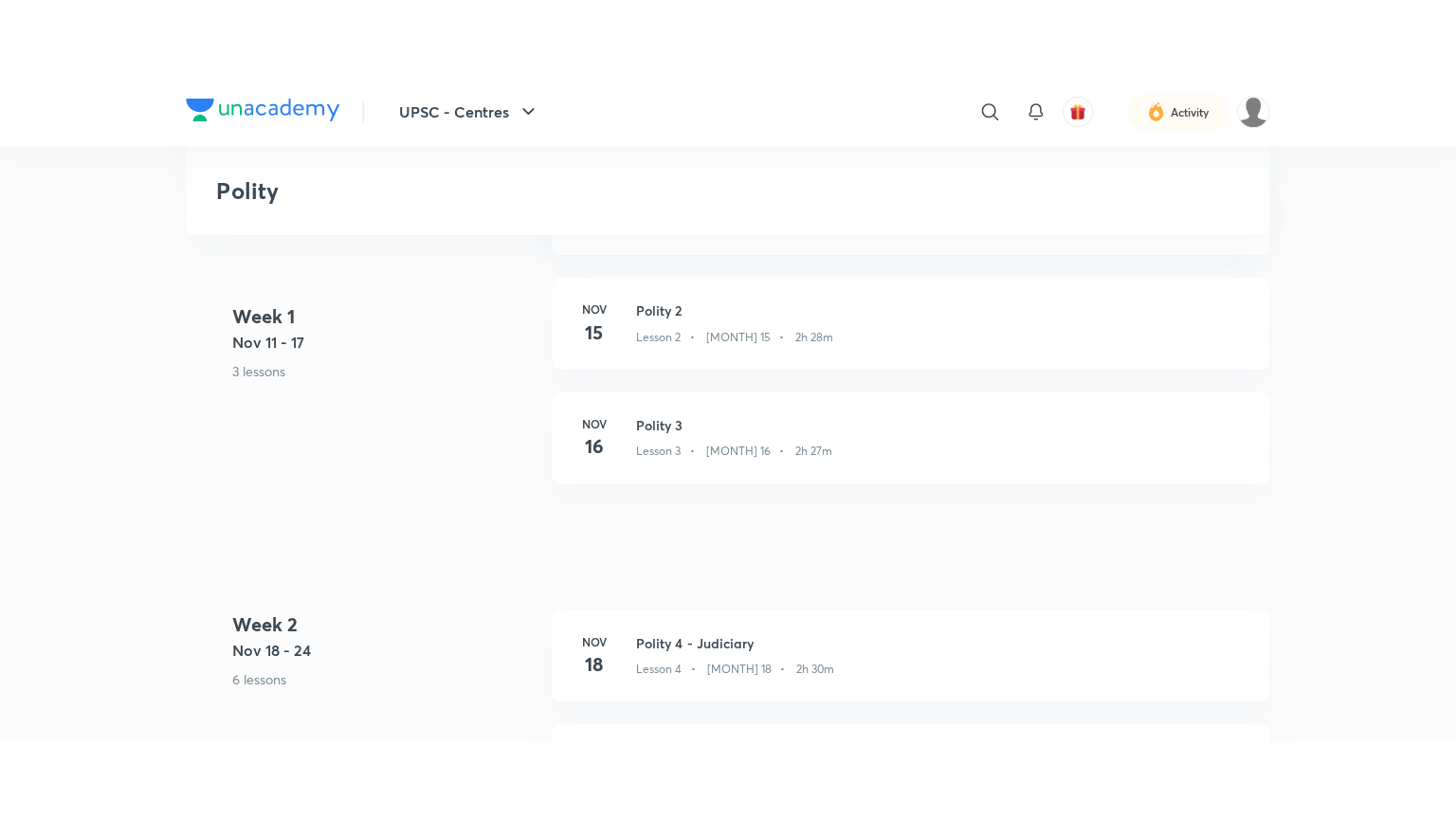 scroll, scrollTop: 738, scrollLeft: 0, axis: vertical 